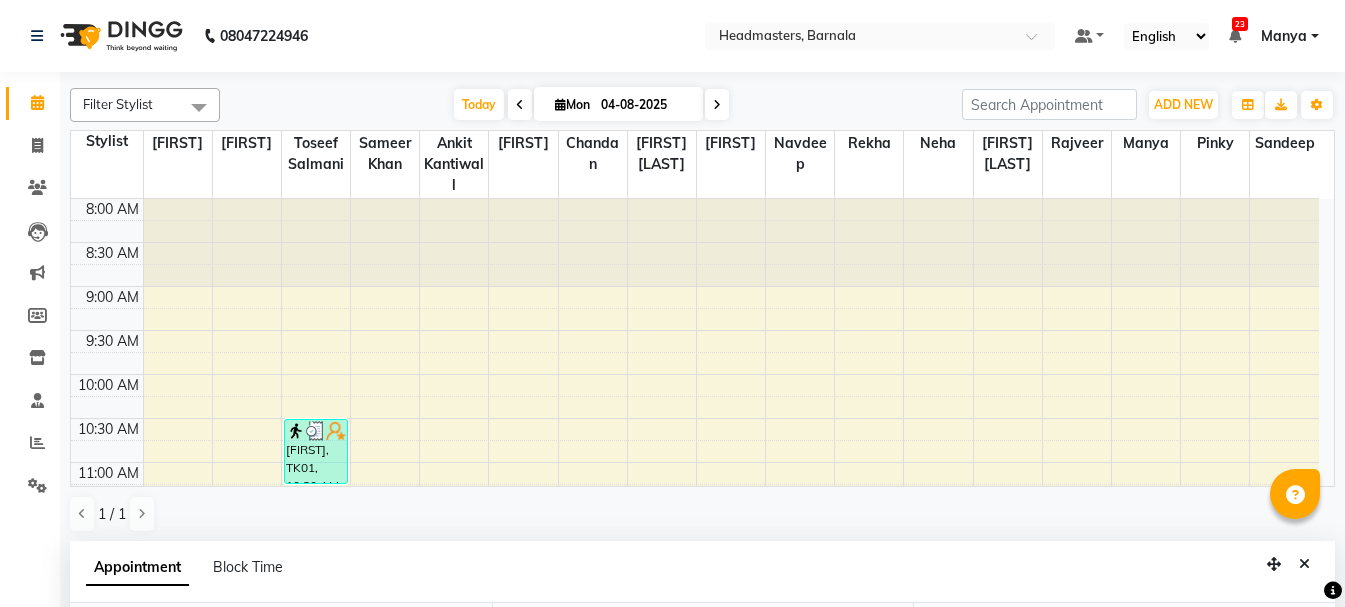 select on "67277" 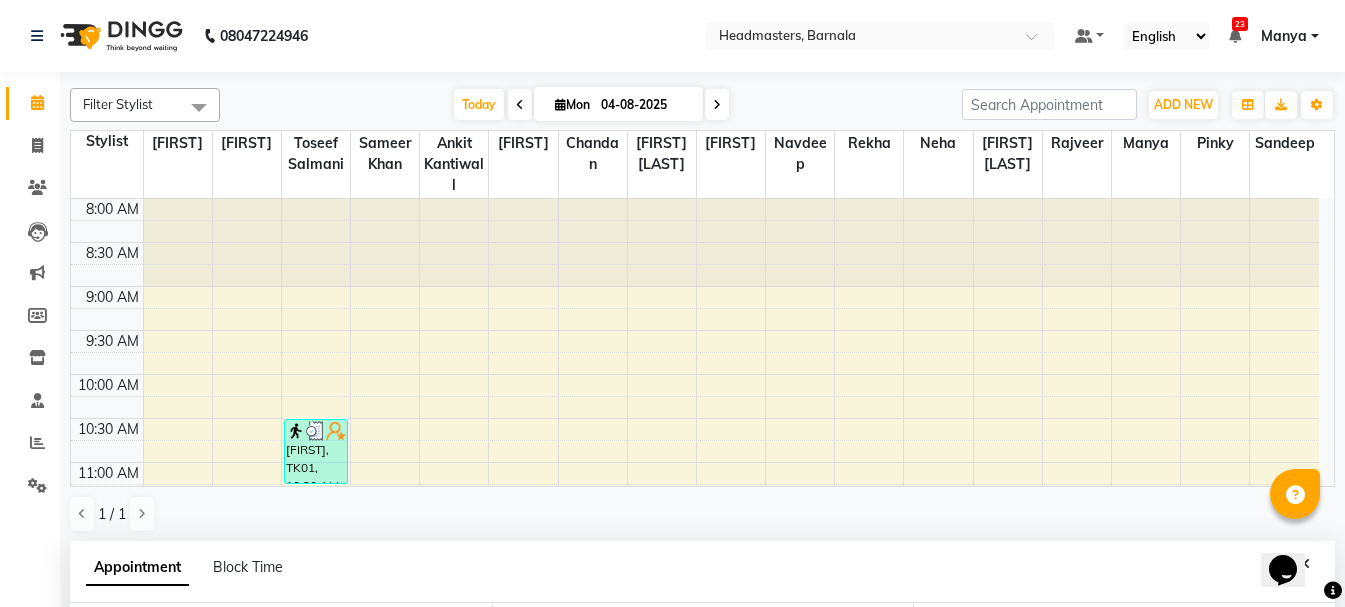 scroll, scrollTop: 0, scrollLeft: 0, axis: both 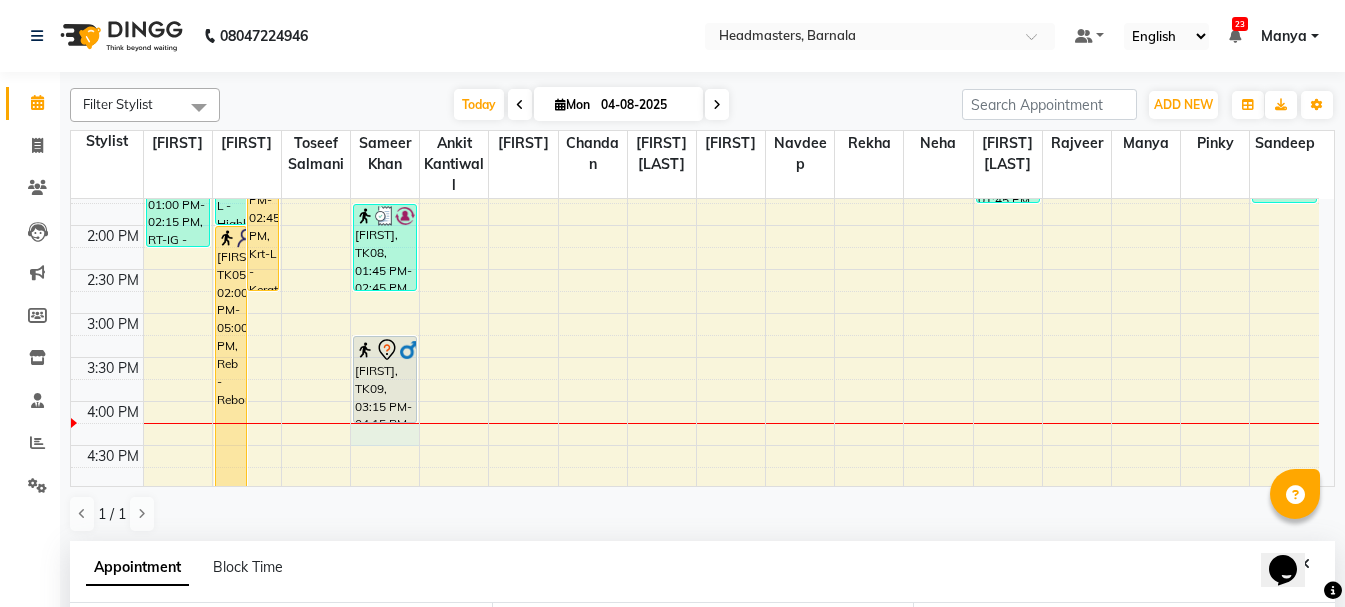click on "8:00 AM 8:30 AM 9:00 AM 9:30 AM 10:00 AM 10:30 AM 11:00 AM 11:30 AM 12:00 PM 12:30 PM 1:00 PM 1:30 PM 2:00 PM 2:30 PM 3:00 PM 3:30 PM 4:00 PM 4:30 PM 5:00 PM 5:30 PM 6:00 PM 6:30 PM 7:00 PM 7:30 PM 8:00 PM 8:30 PM     [FIRST], TK07, 01:00 PM-02:15 PM, RT-IG - Igora Root Touchup(one inch only)     [FIRST], TK04, 12:00 PM-02:00 PM, Hlts-L - Highlights     [FIRST], TK05, 12:45 PM-02:45 PM, Krt-L - Keratin     [FIRST], TK05, 02:00 PM-05:00 PM, Reb - Rebonding     [FIRST], TK01, 10:30 AM-11:15 AM, BRD - Beard     [FIRST], TK02, 12:00 PM-01:00 PM, HCL - Hair Cut by Senior Hair Stylist     [FIRST], TK08, 01:45 PM-02:45 PM, HCG - Hair Cut by Senior Hair Stylist             [FIRST], TK09, 03:15 PM-04:15 PM, HCG - Hair Cut by Senior Hair Stylist     [FIRST], TK06, 12:45 PM-01:45 PM, INS-FC-EXP - Express Facial (For All Types Of Skin)     [FIRST], TK03, 01:15 PM-01:35 PM, WXG-FACE-RC - Face waxing     [FIRST], TK03, 12:15 PM-01:45 PM, HCG - Hair Cut by Senior Hair Stylist,BRD-clre - Beard Color Essensity" at bounding box center (695, 269) 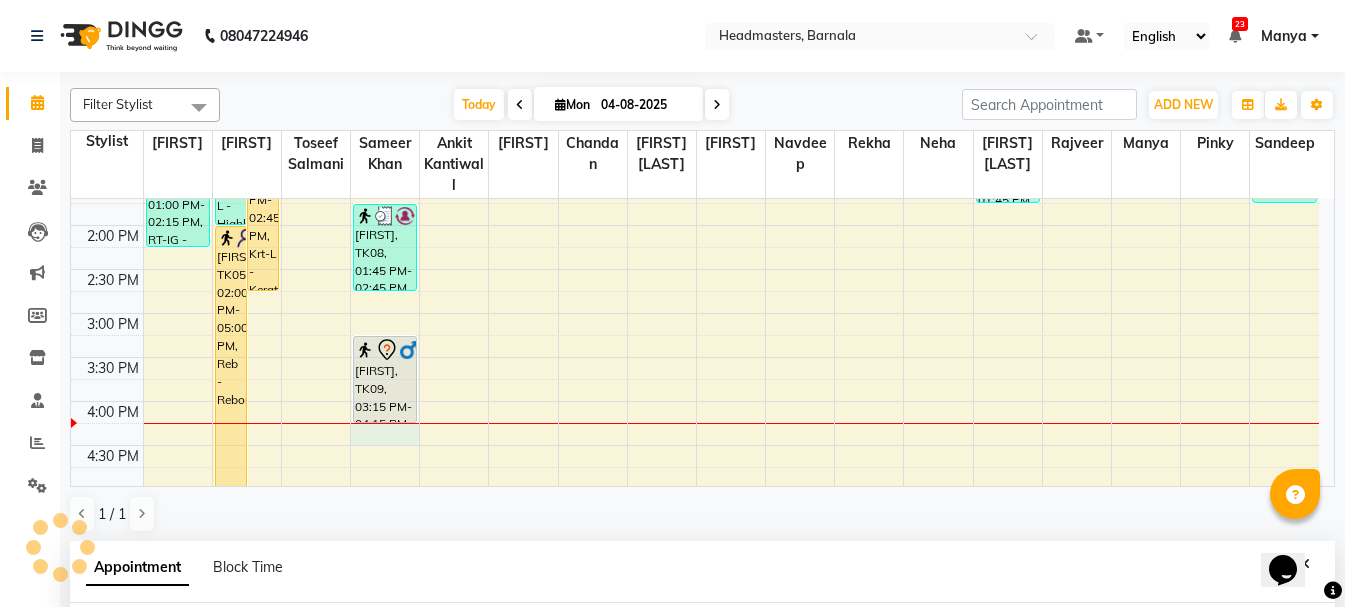 scroll, scrollTop: 389, scrollLeft: 0, axis: vertical 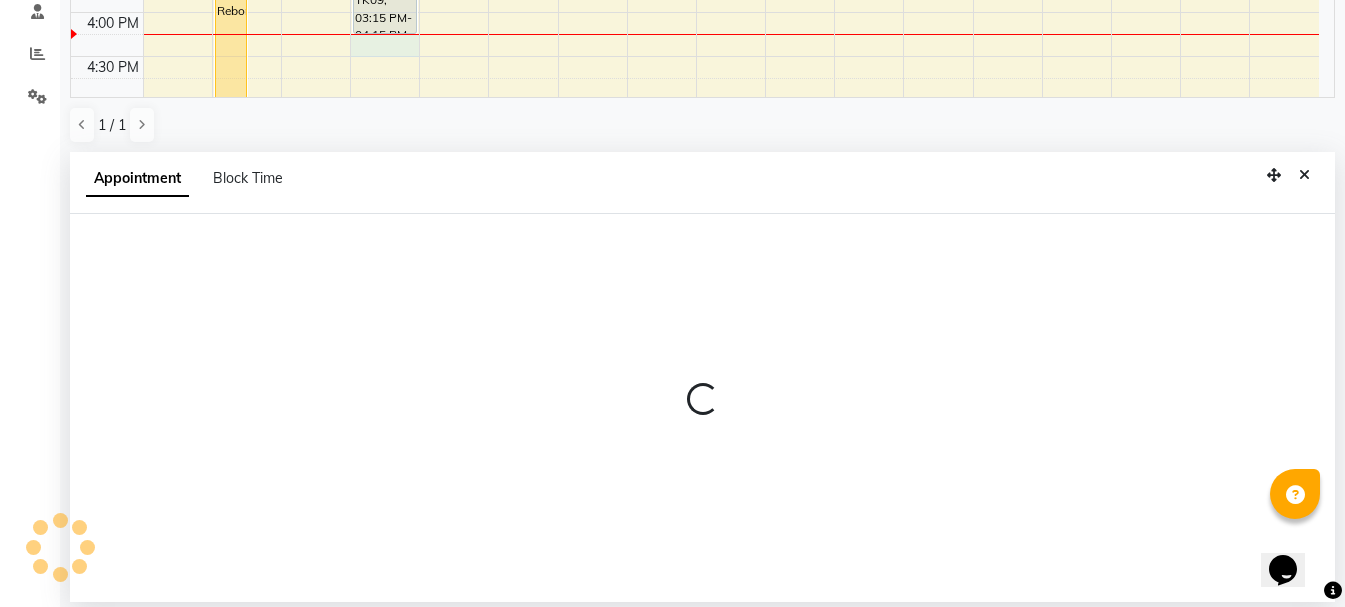 select on "67277" 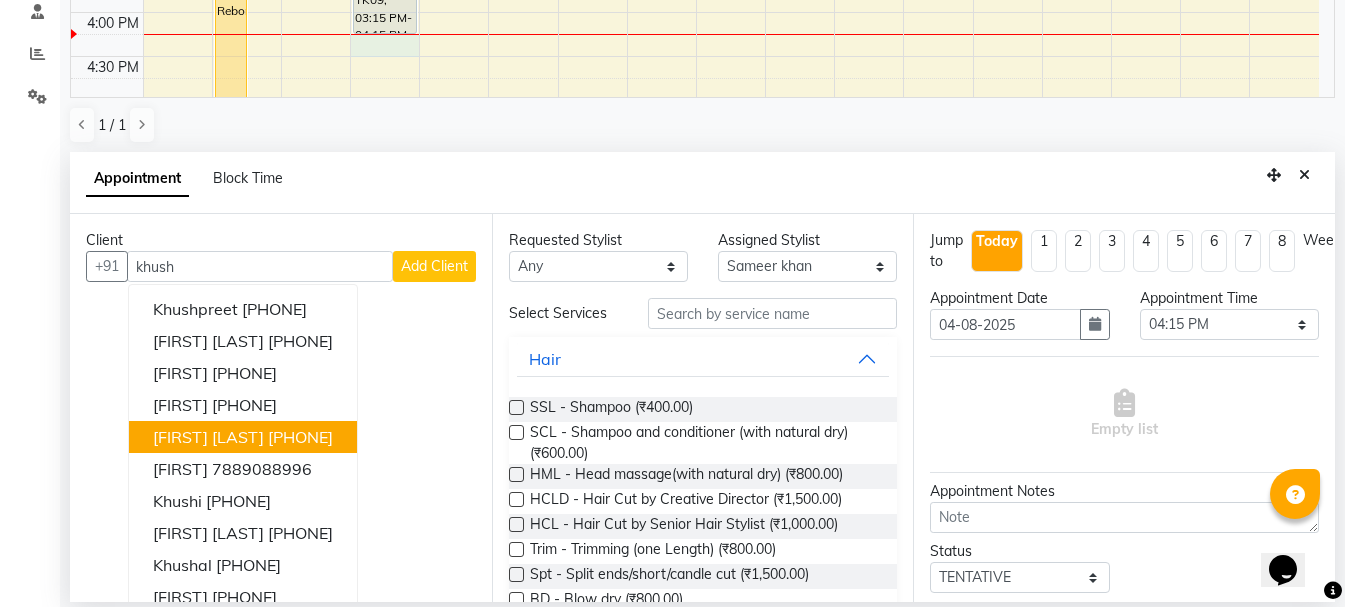 click on "[FIRST] [LAST] [PHONE]" at bounding box center (243, 437) 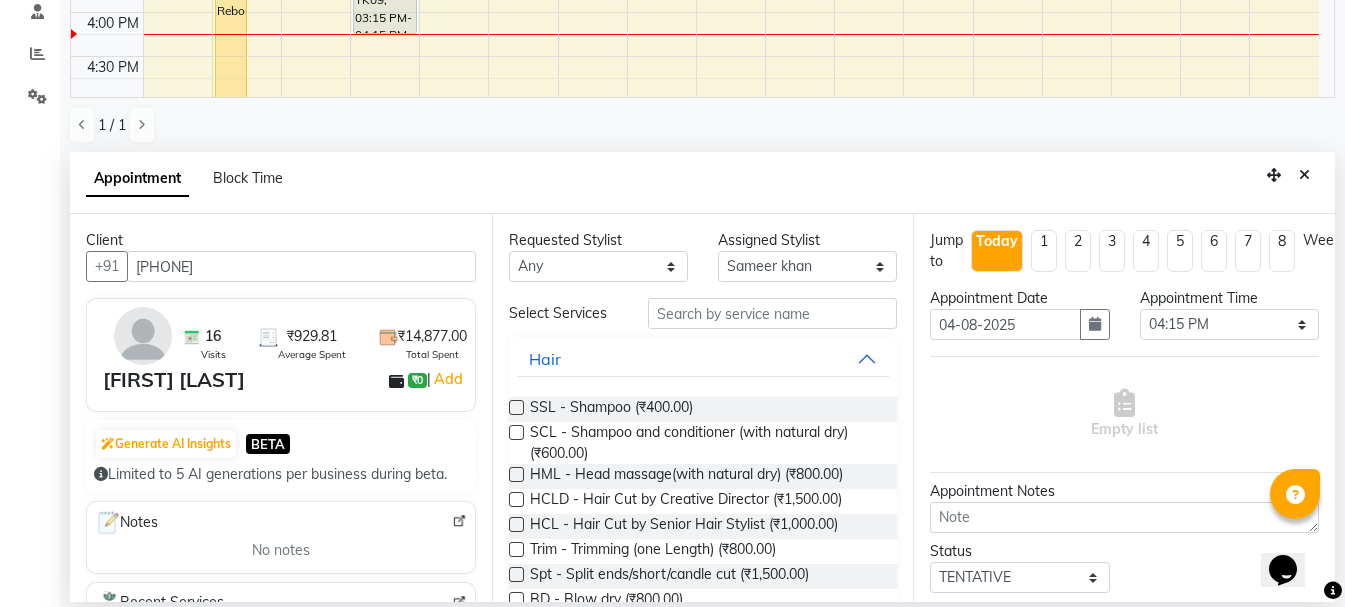 type on "[PHONE]" 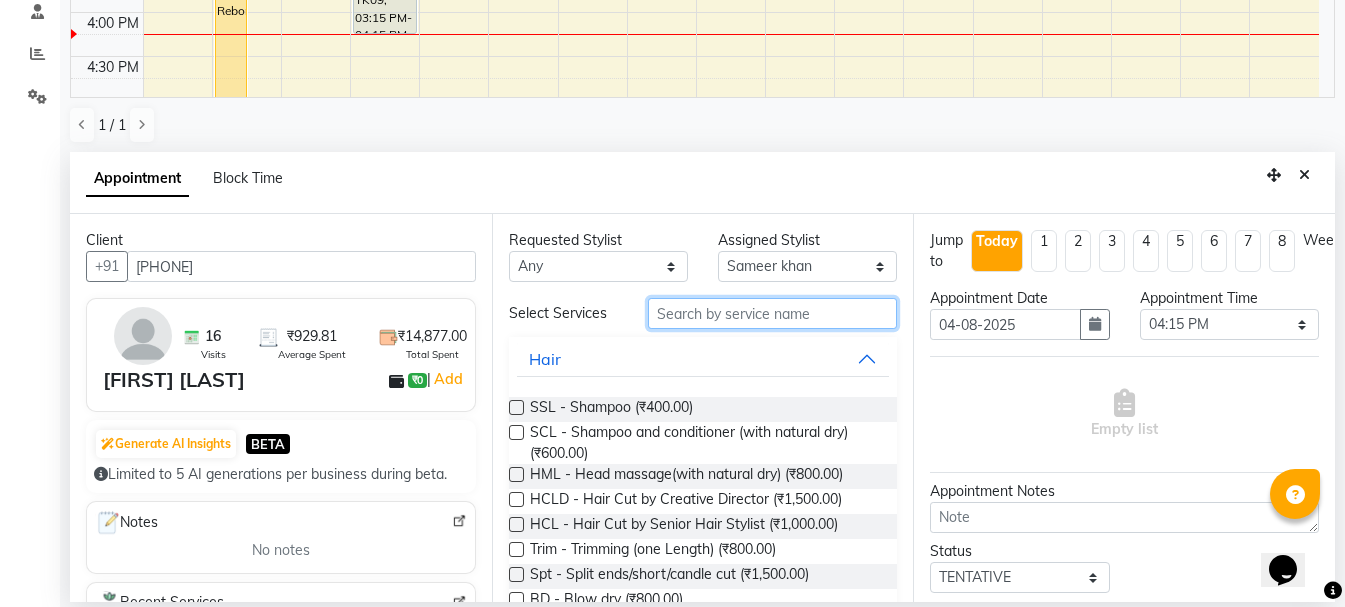 click at bounding box center (772, 313) 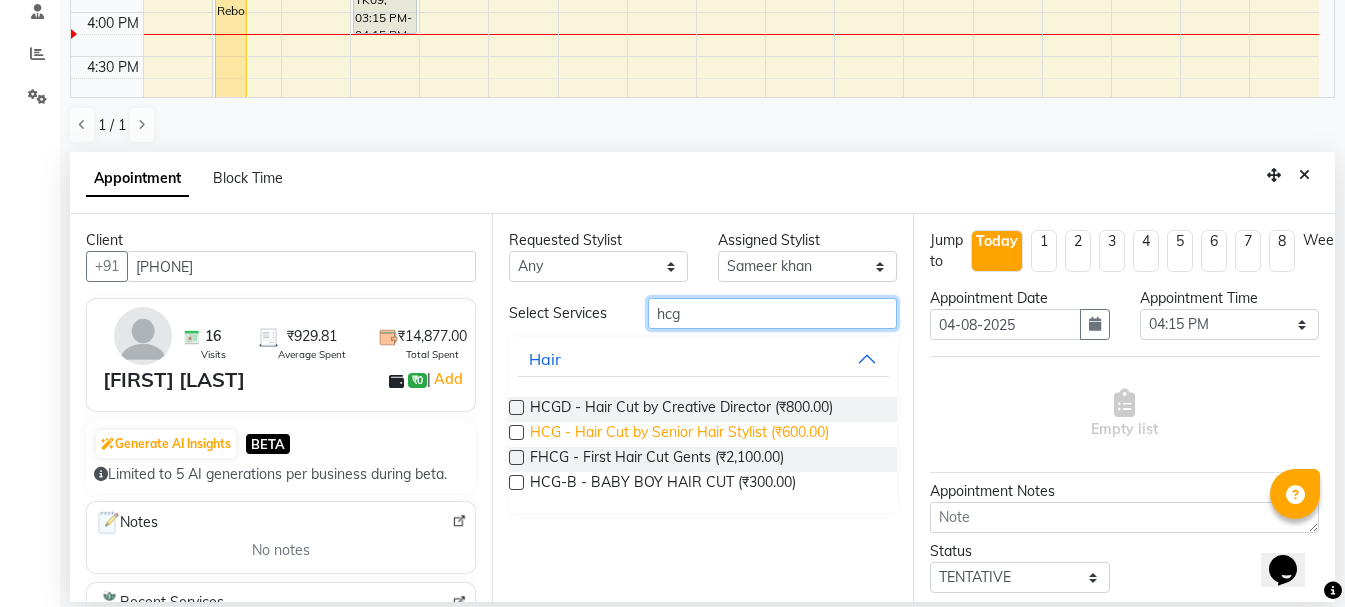 type on "hcg" 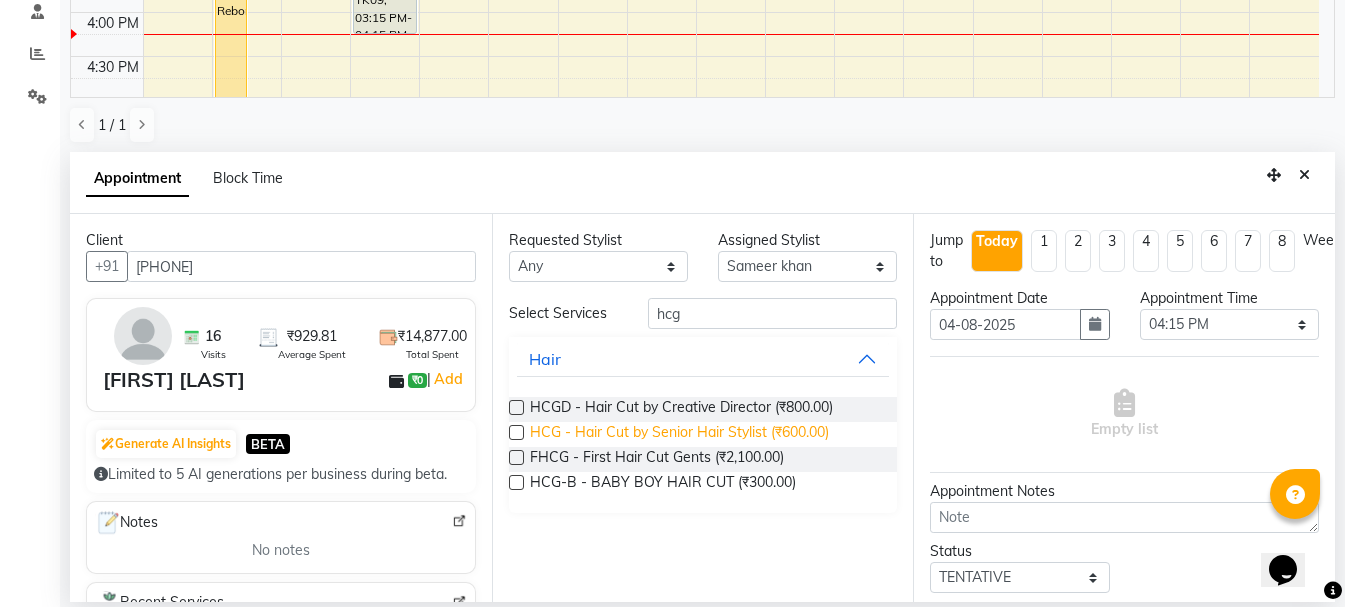 click on "HCG - Hair Cut by Senior Hair Stylist (₹600.00)" at bounding box center [679, 434] 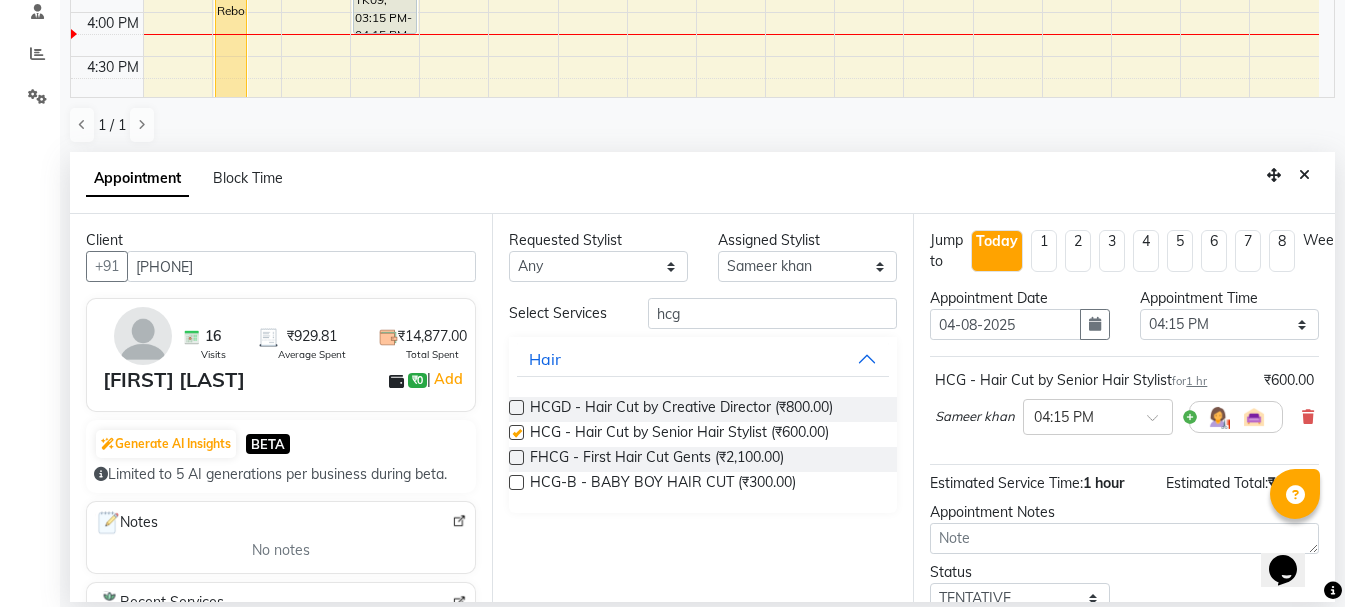 checkbox on "false" 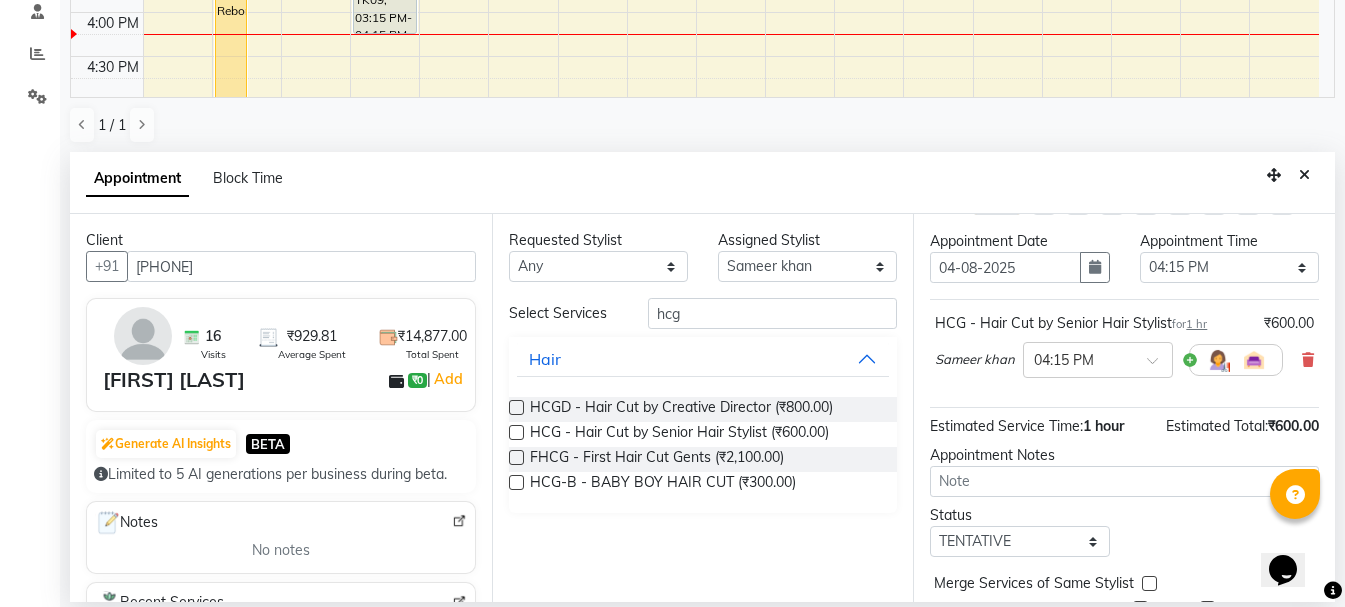 scroll, scrollTop: 156, scrollLeft: 0, axis: vertical 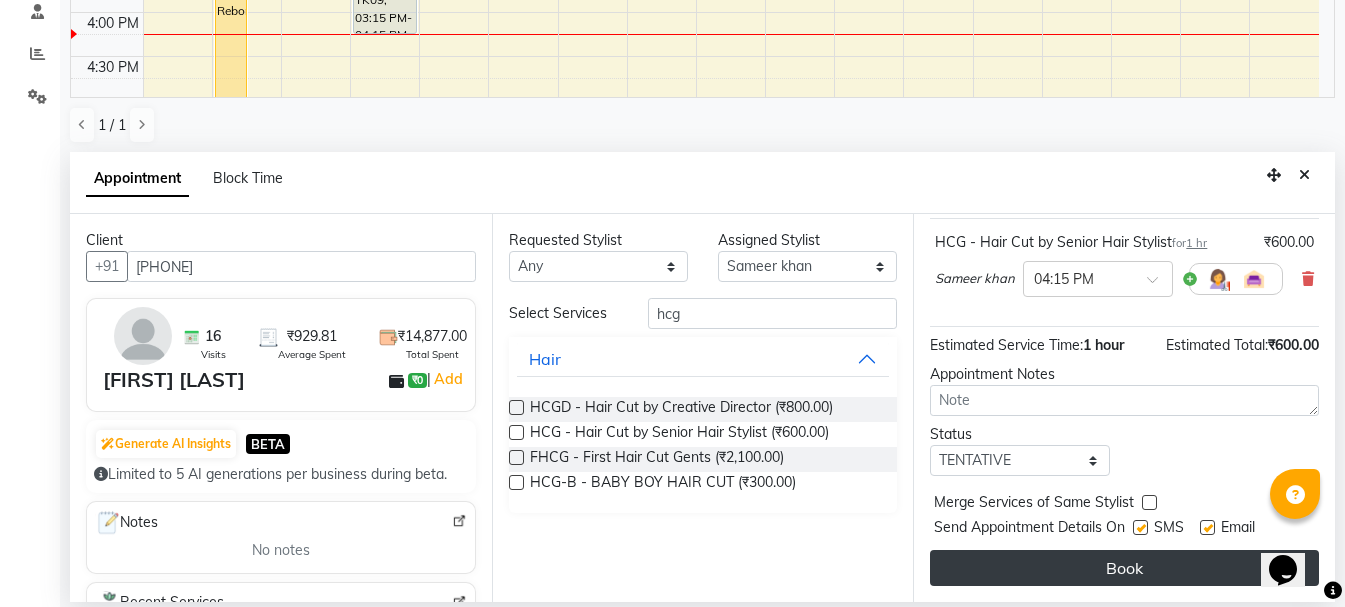 click on "Book" at bounding box center (1124, 568) 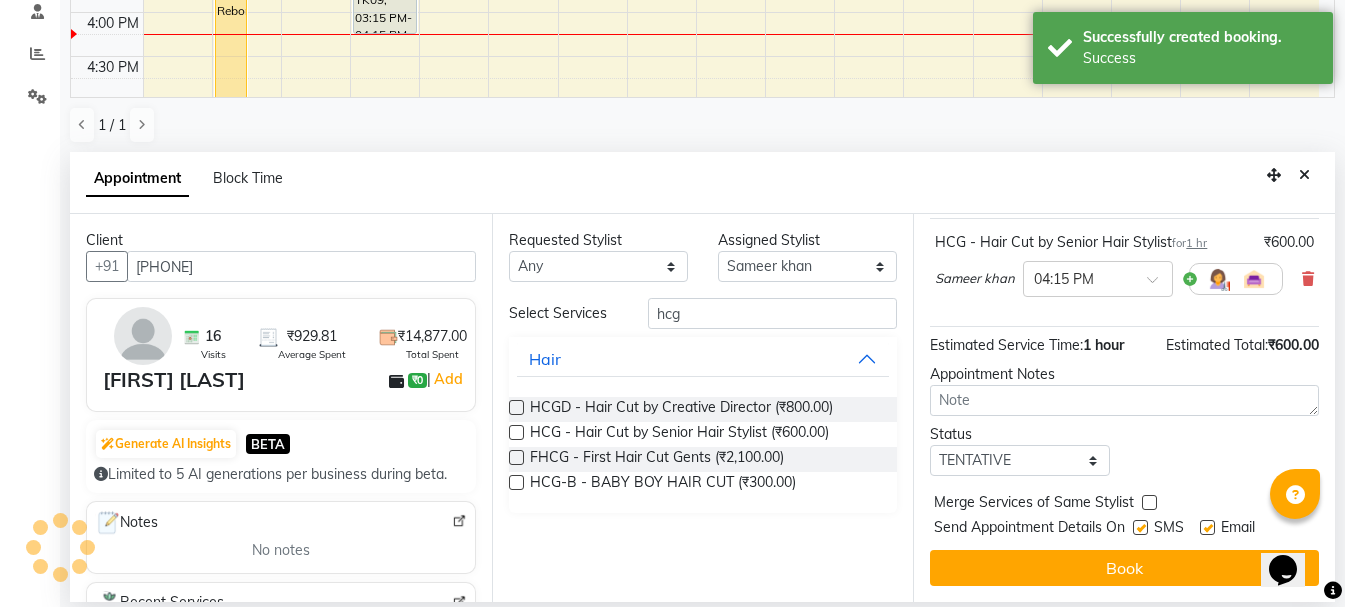 scroll, scrollTop: 0, scrollLeft: 0, axis: both 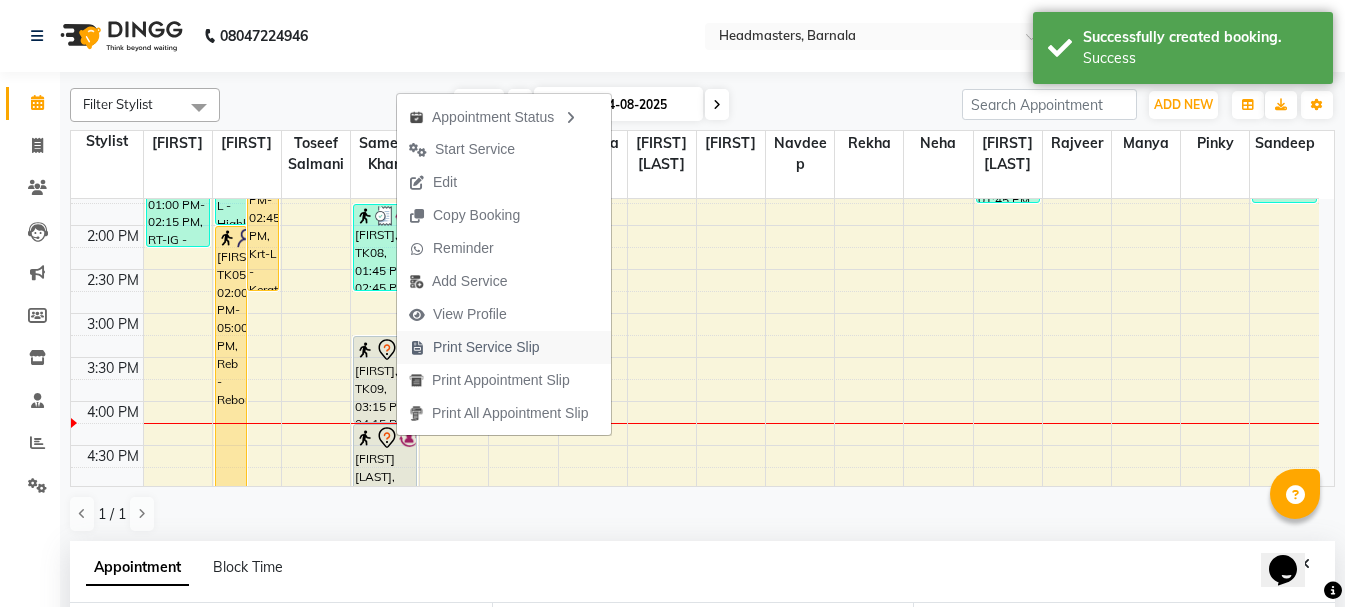 click on "Print Service Slip" at bounding box center (486, 347) 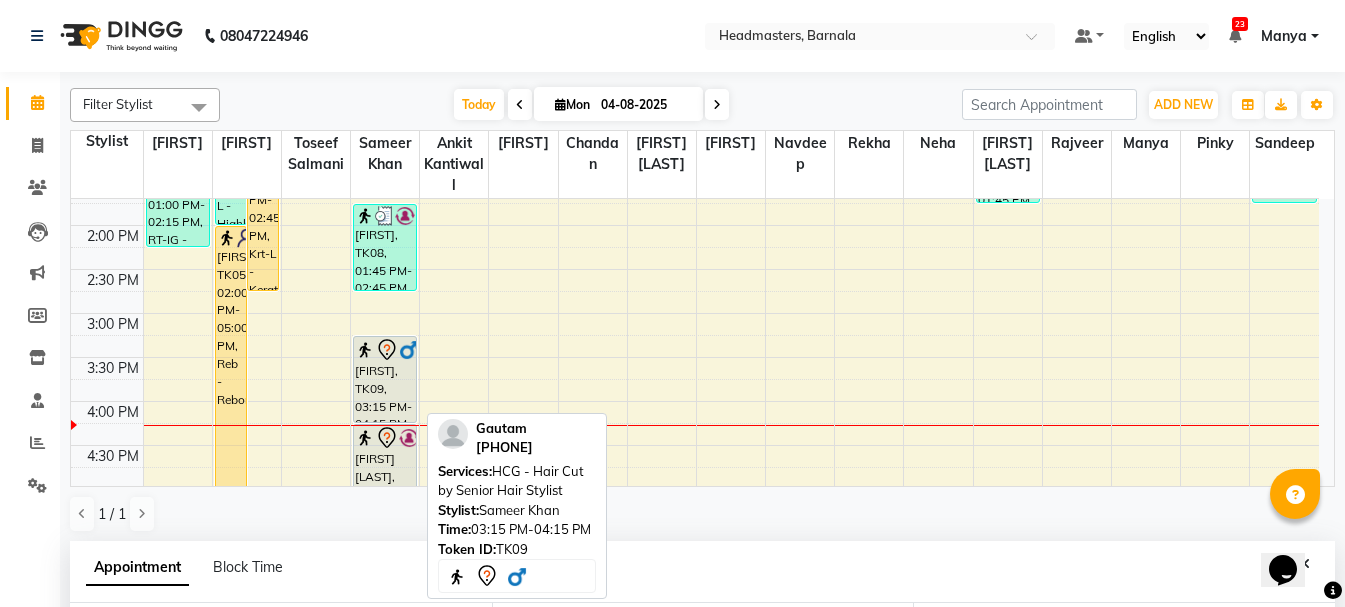 click on "[FIRST], TK09, 03:15 PM-04:15 PM, HCG - Hair Cut by Senior Hair Stylist" at bounding box center [385, 379] 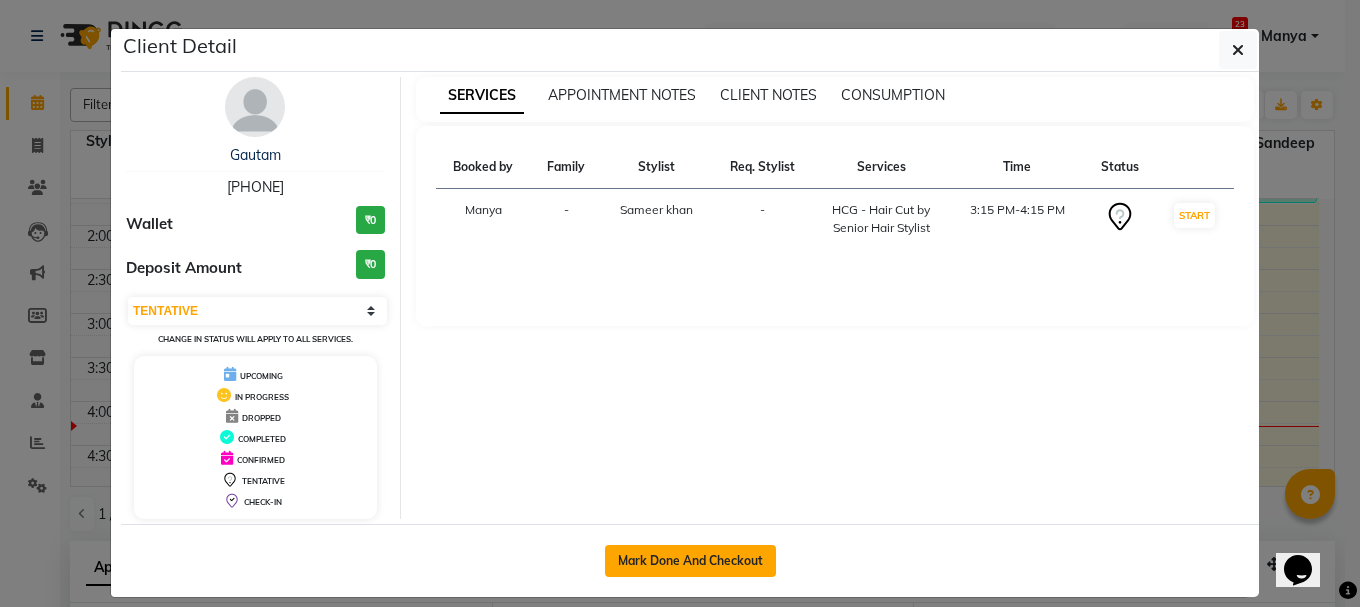 click on "Mark Done And Checkout" 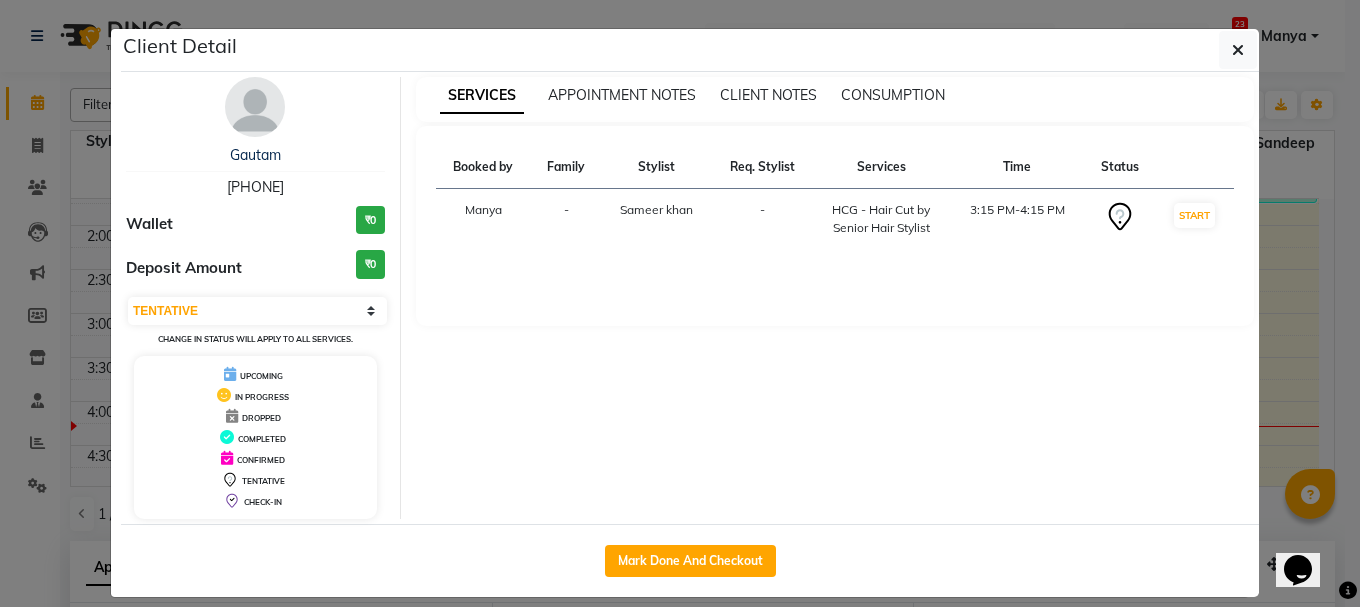 select on "service" 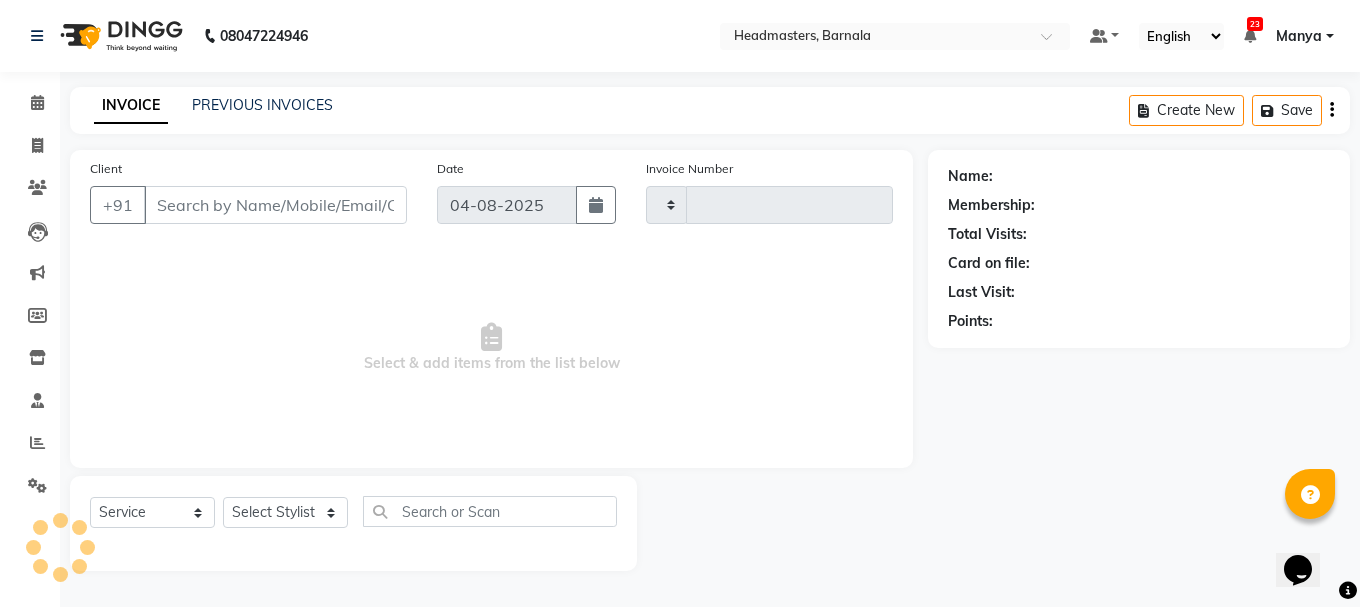 type on "3408" 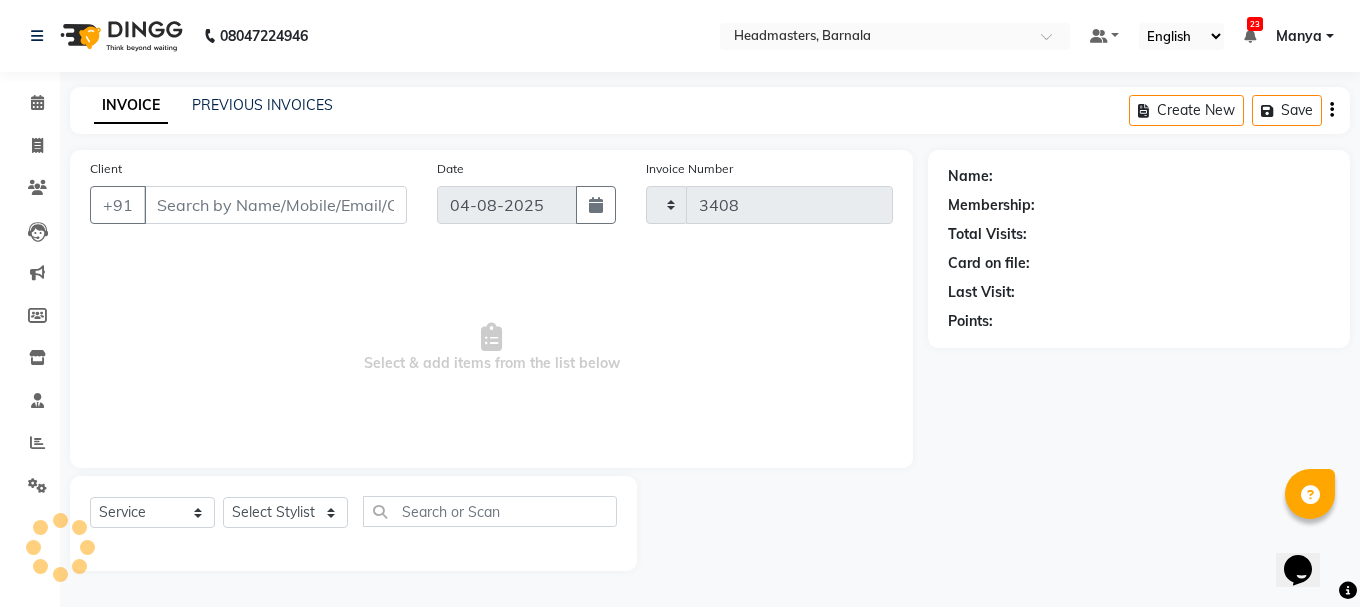 select on "7526" 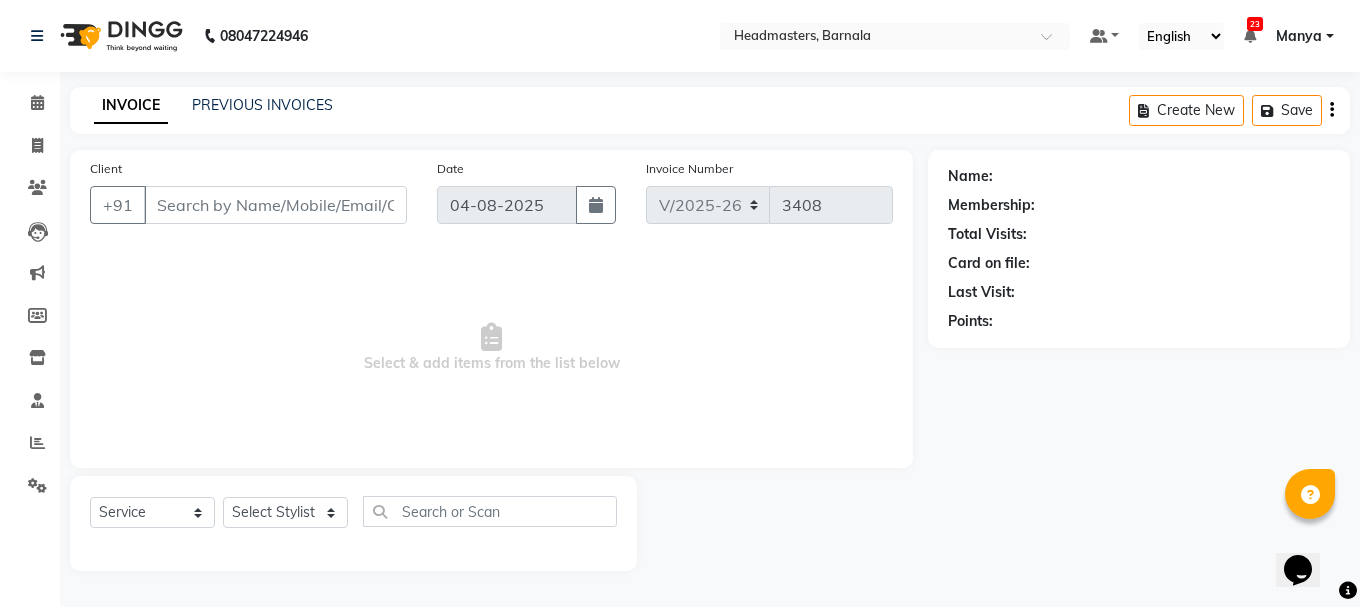 type on "[PHONE]" 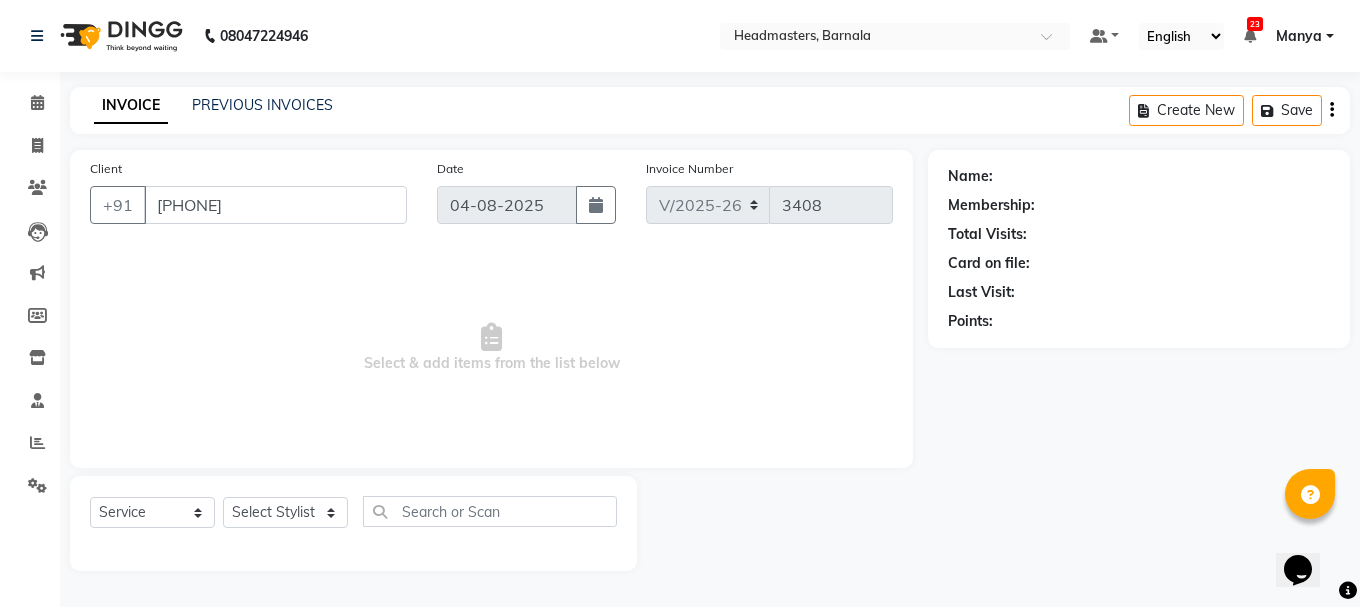 select on "67277" 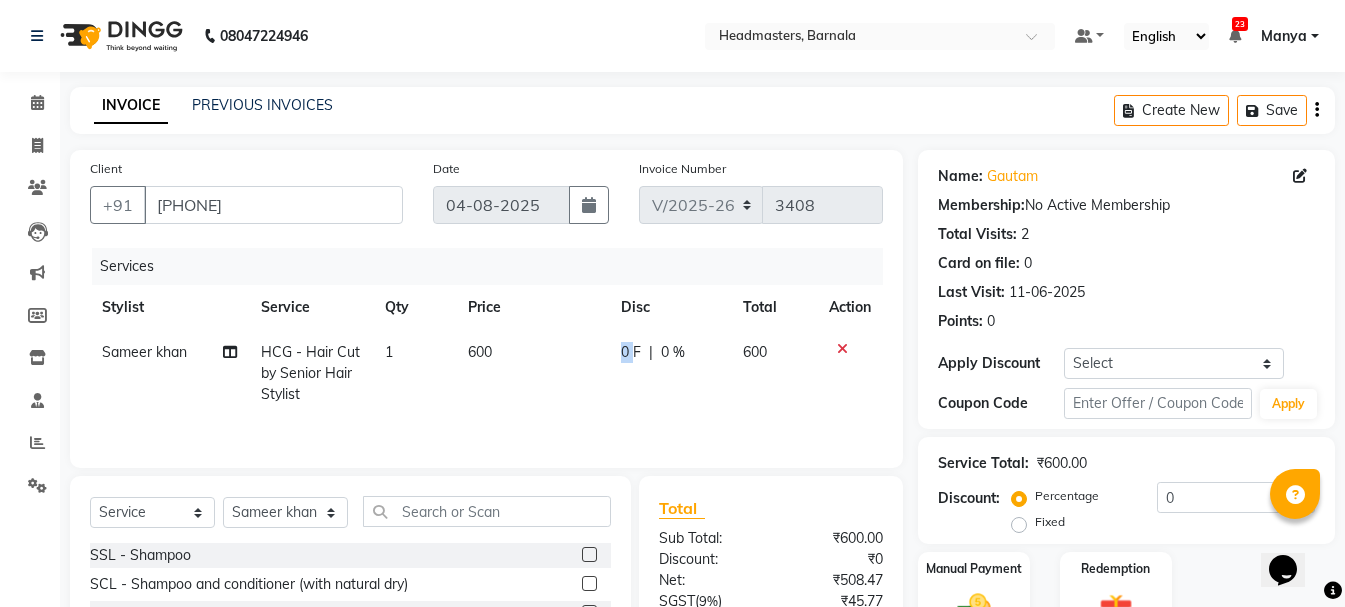 drag, startPoint x: 634, startPoint y: 353, endPoint x: 606, endPoint y: 353, distance: 28 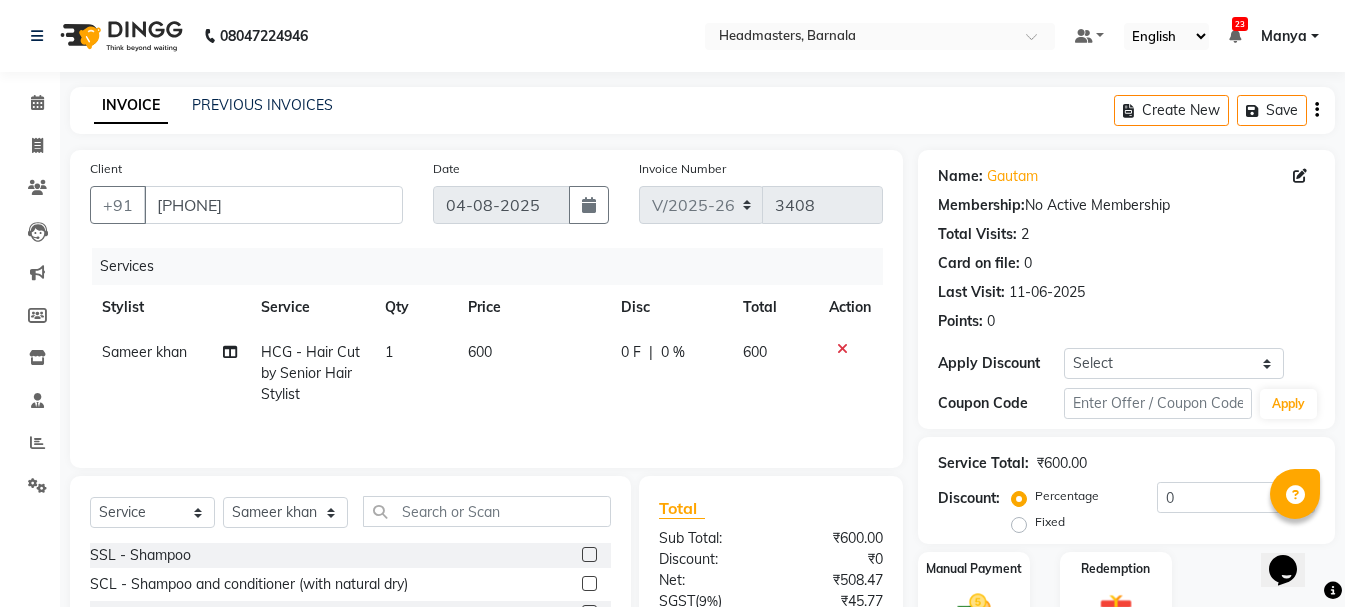 select on "67277" 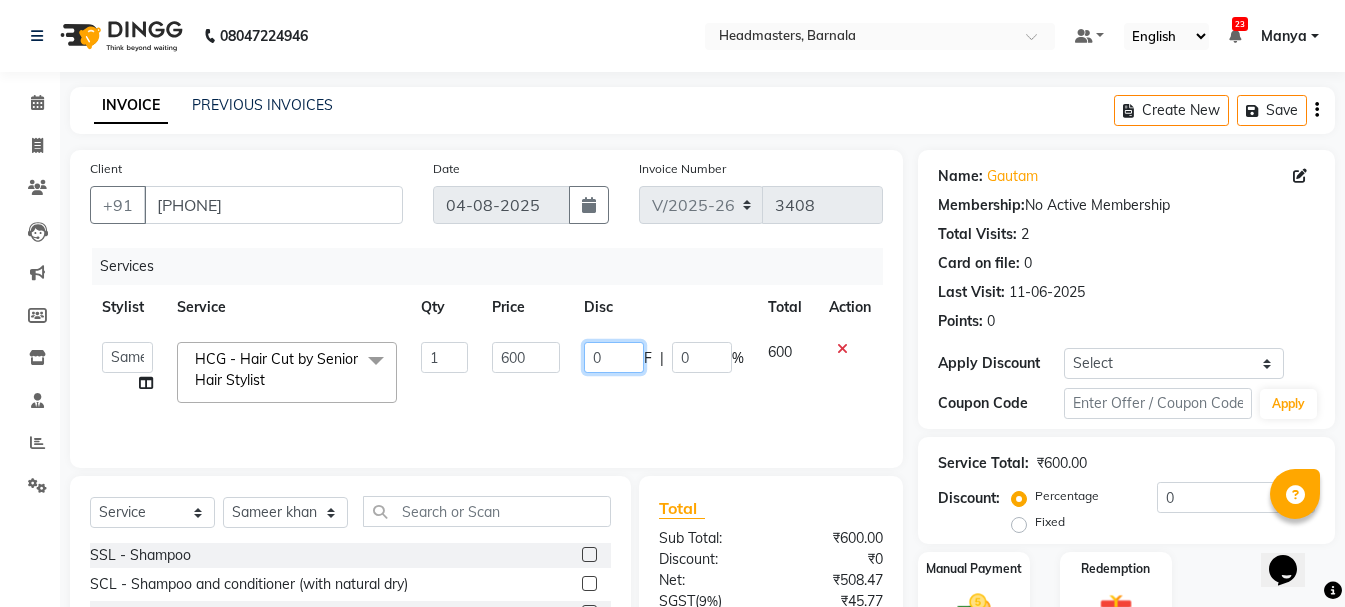 drag, startPoint x: 626, startPoint y: 356, endPoint x: 555, endPoint y: 356, distance: 71 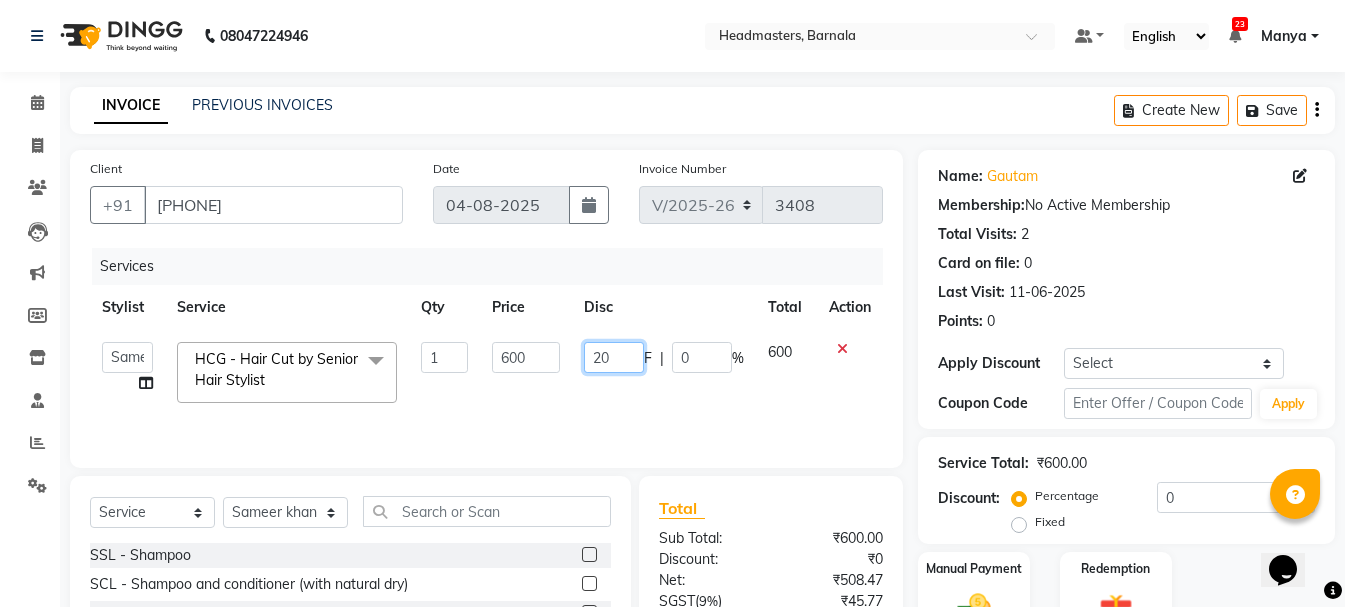 type on "200" 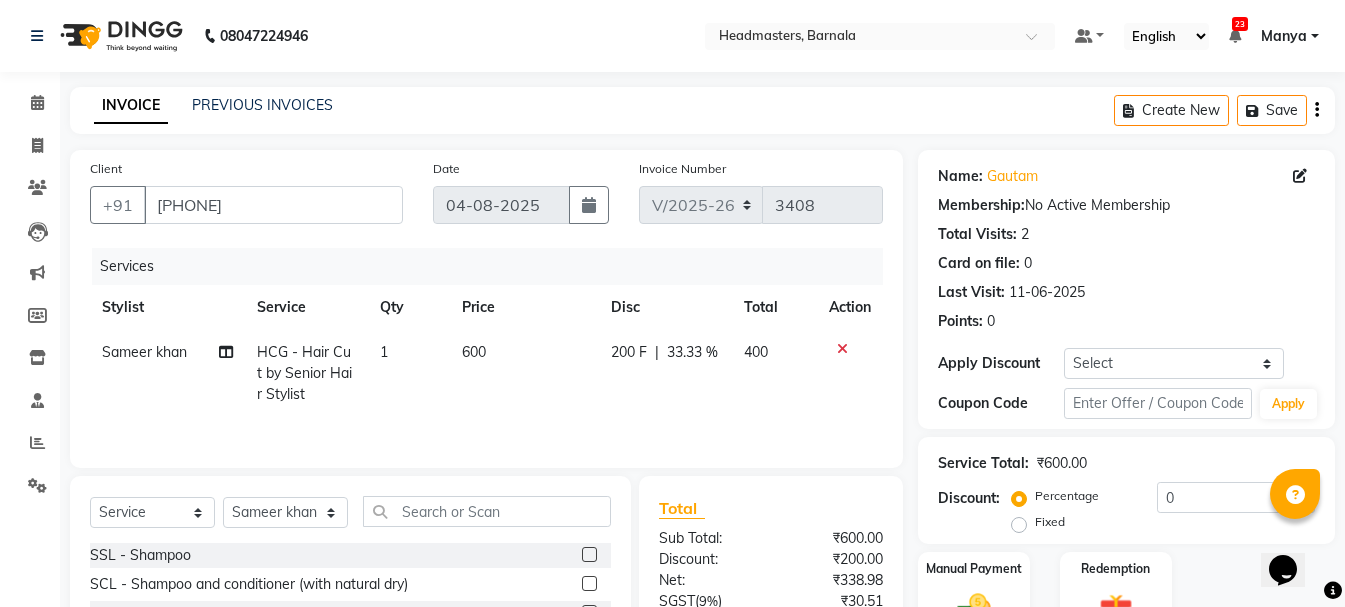 click 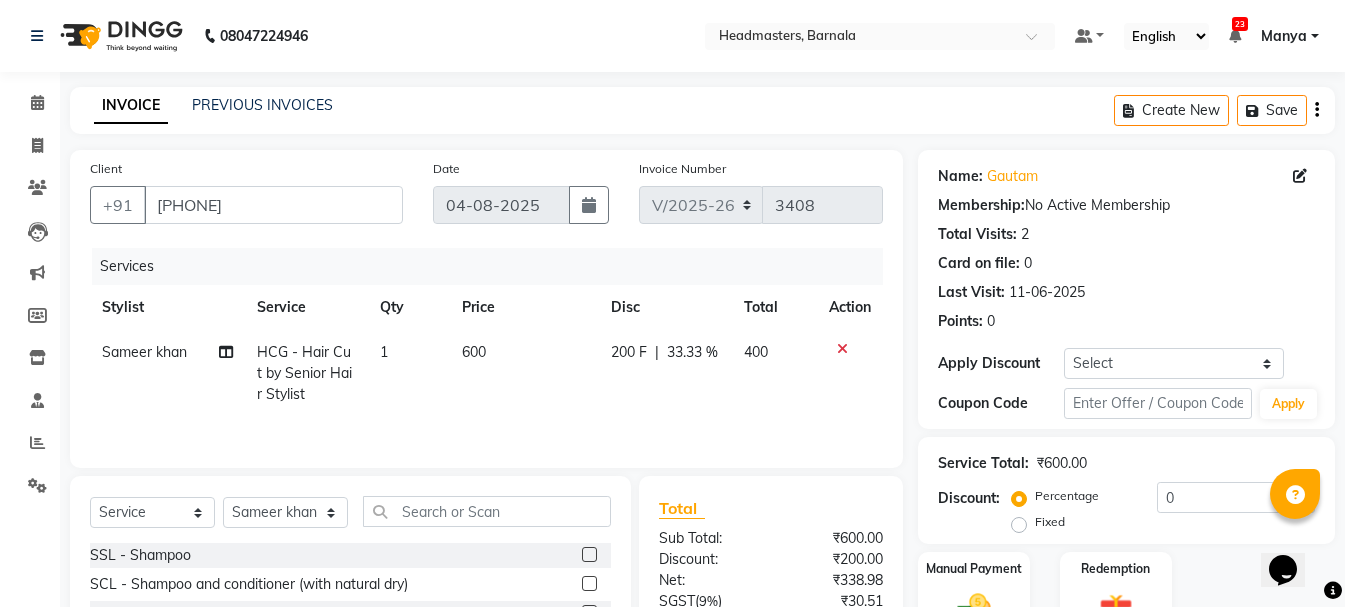 scroll, scrollTop: 194, scrollLeft: 0, axis: vertical 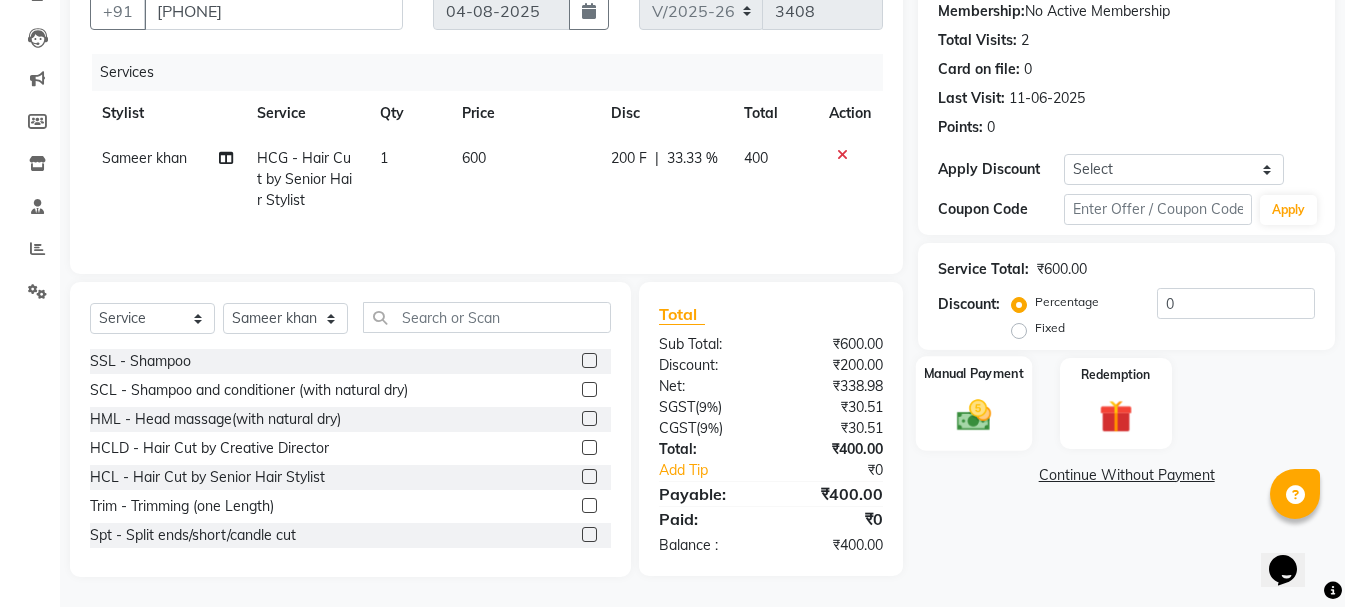 click 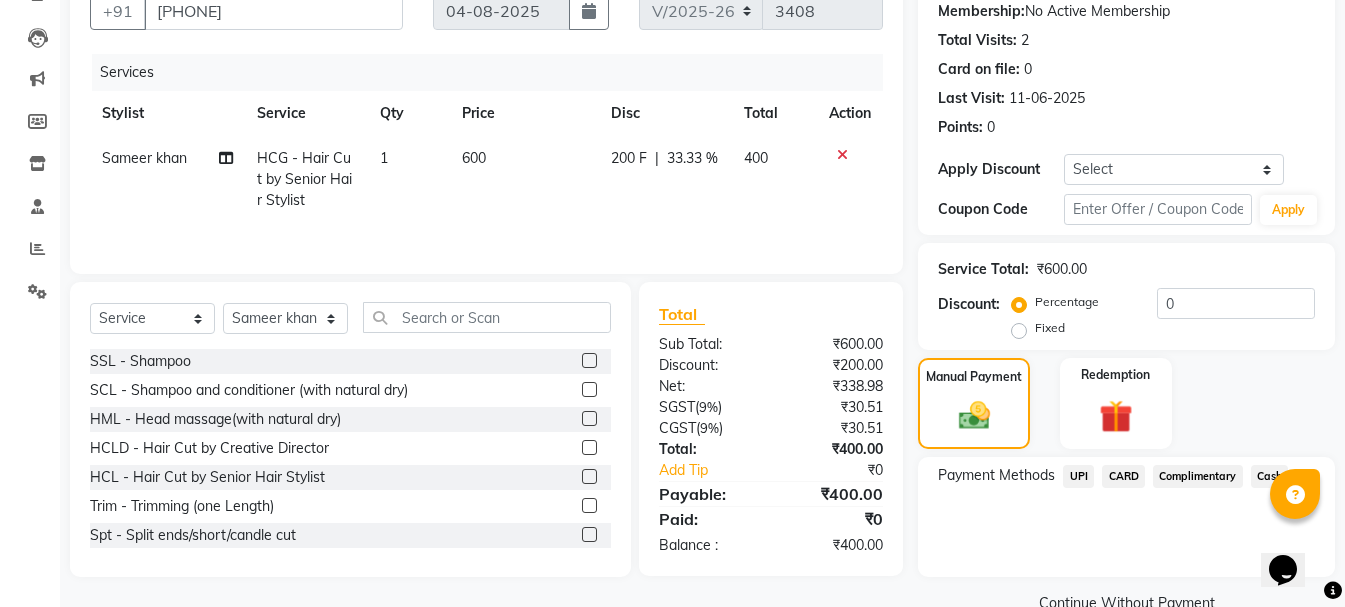 click on "Cash" 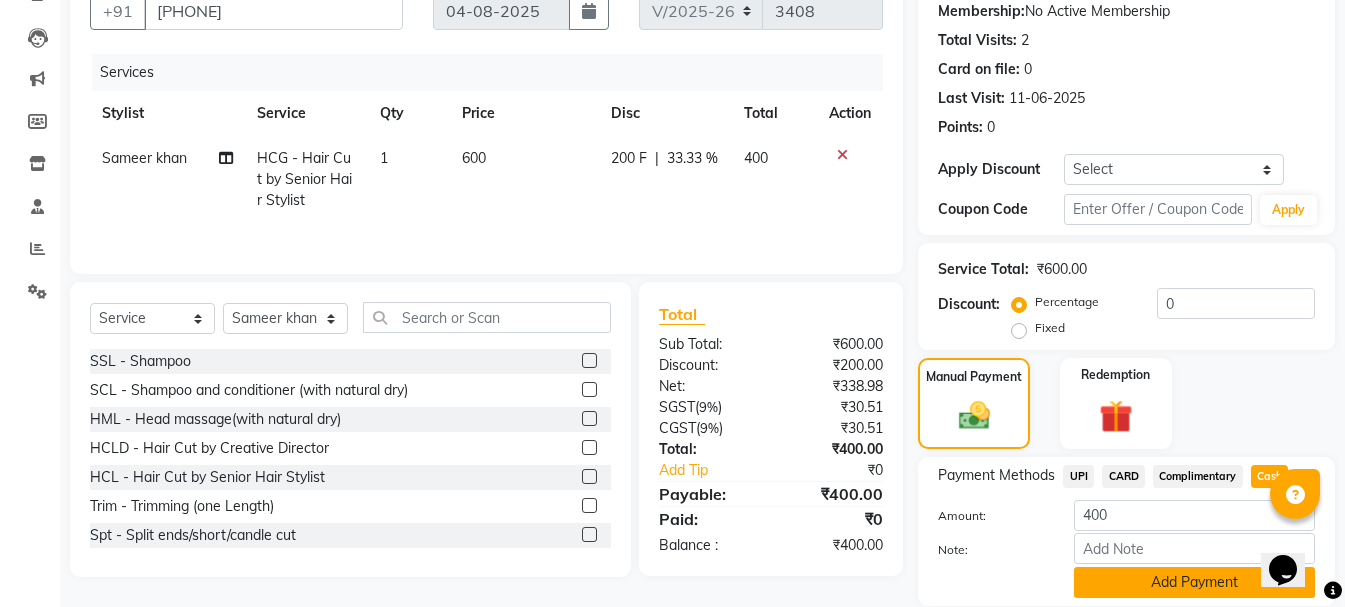 click on "Add Payment" 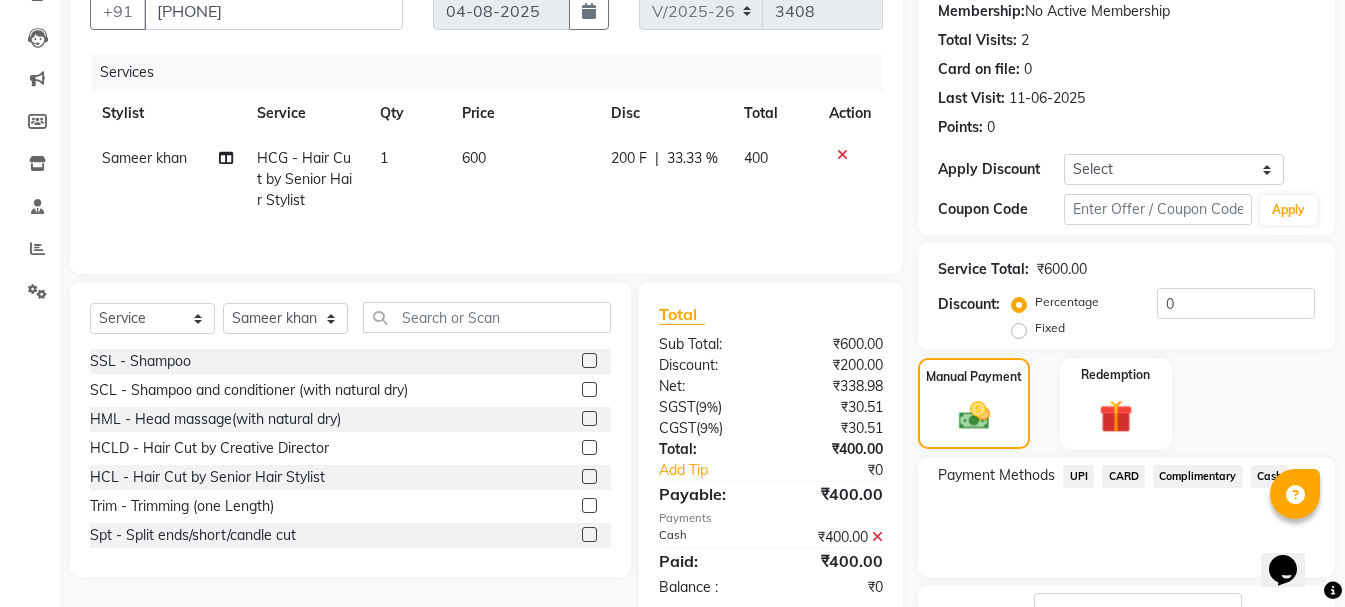scroll, scrollTop: 348, scrollLeft: 0, axis: vertical 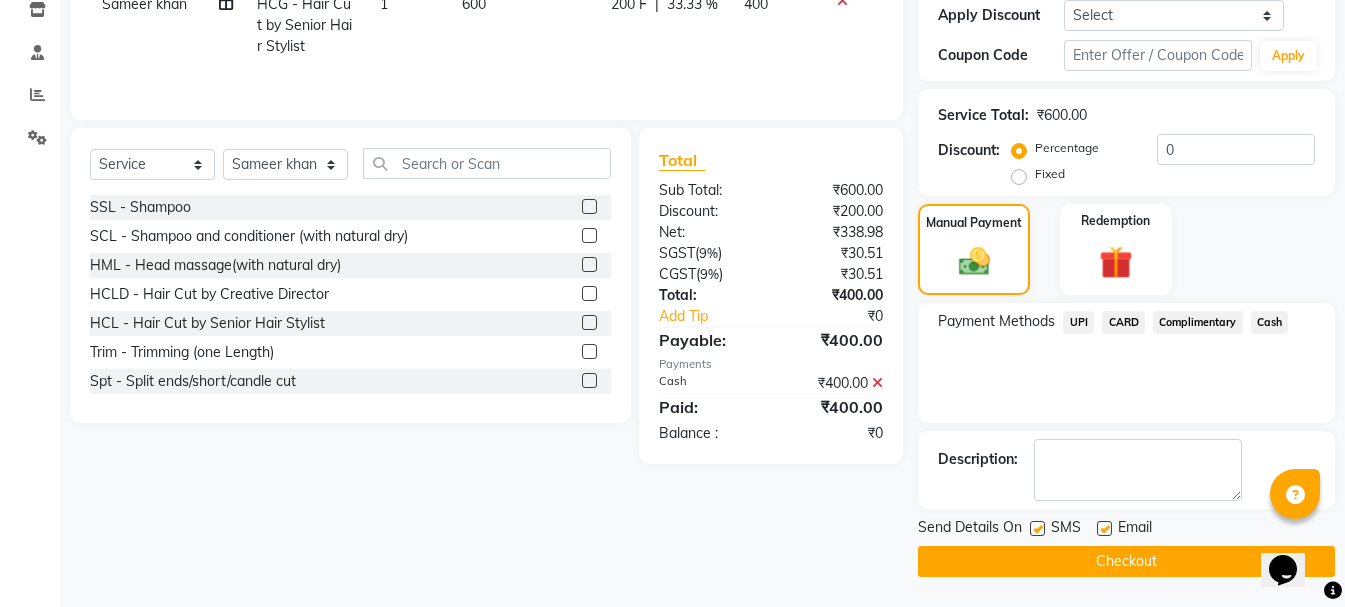 click on "Checkout" 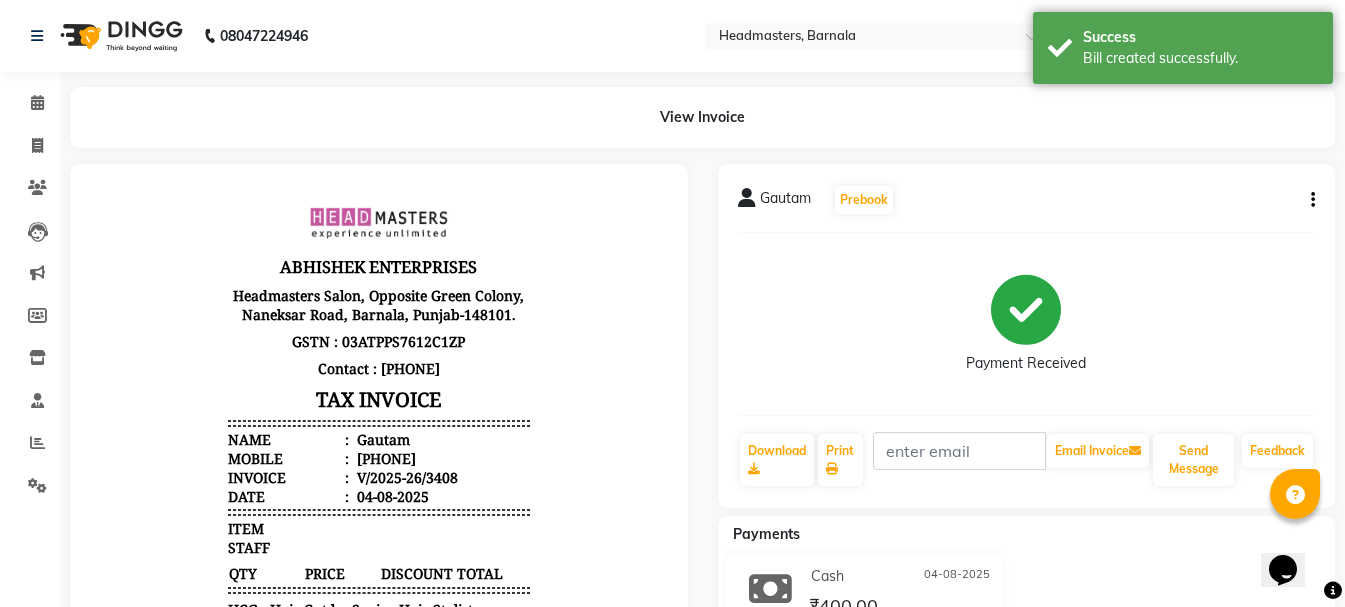 scroll, scrollTop: 0, scrollLeft: 0, axis: both 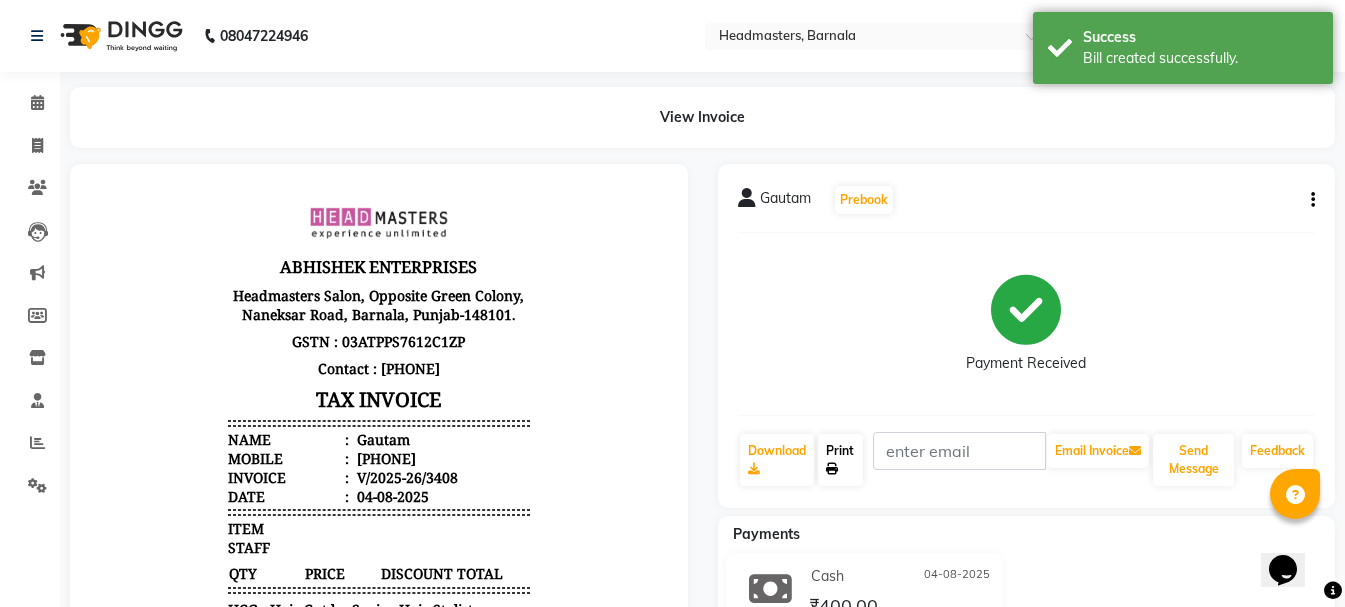 click 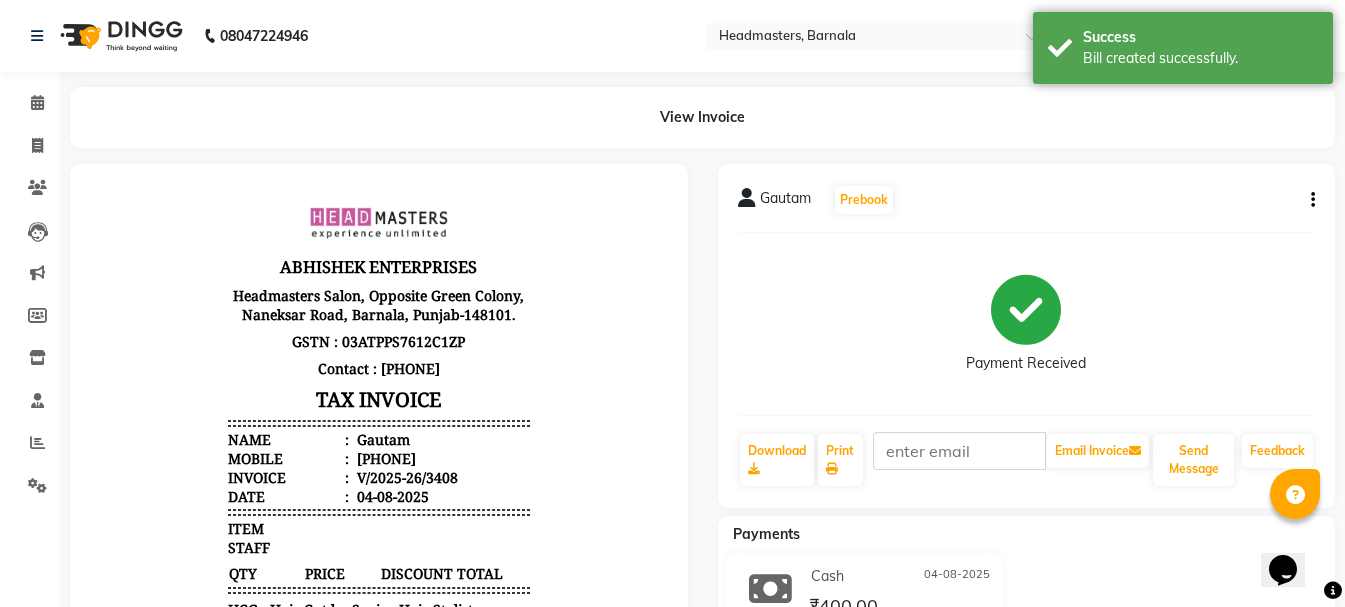 select on "service" 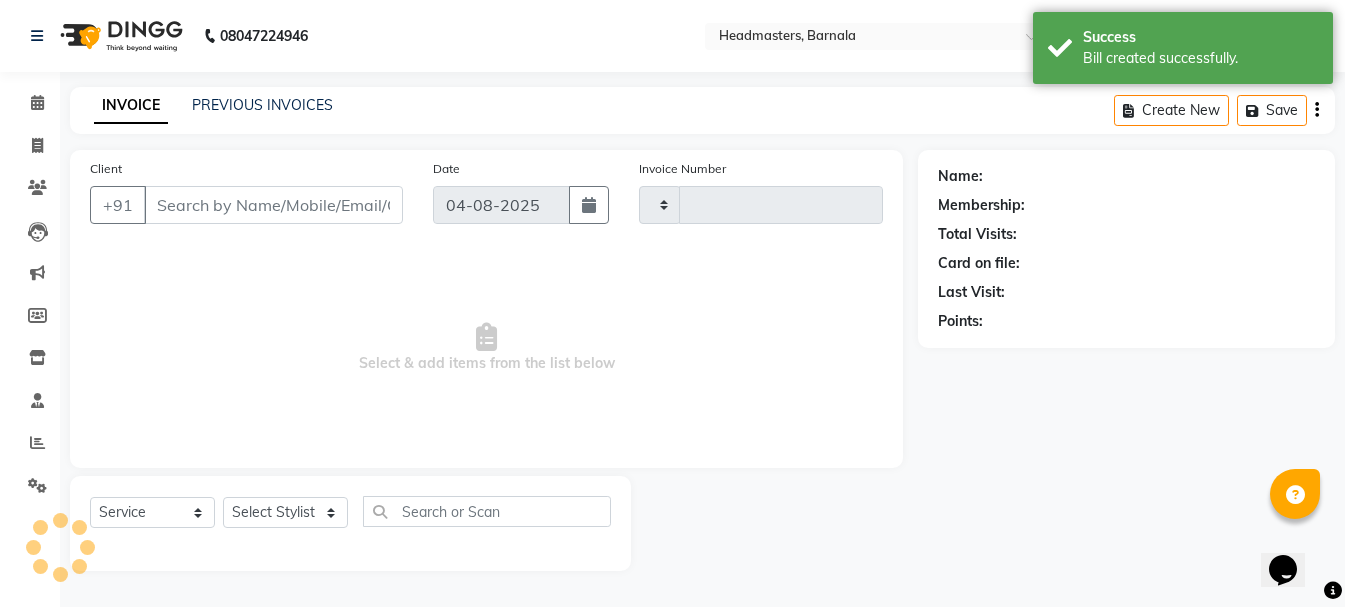 type on "3409" 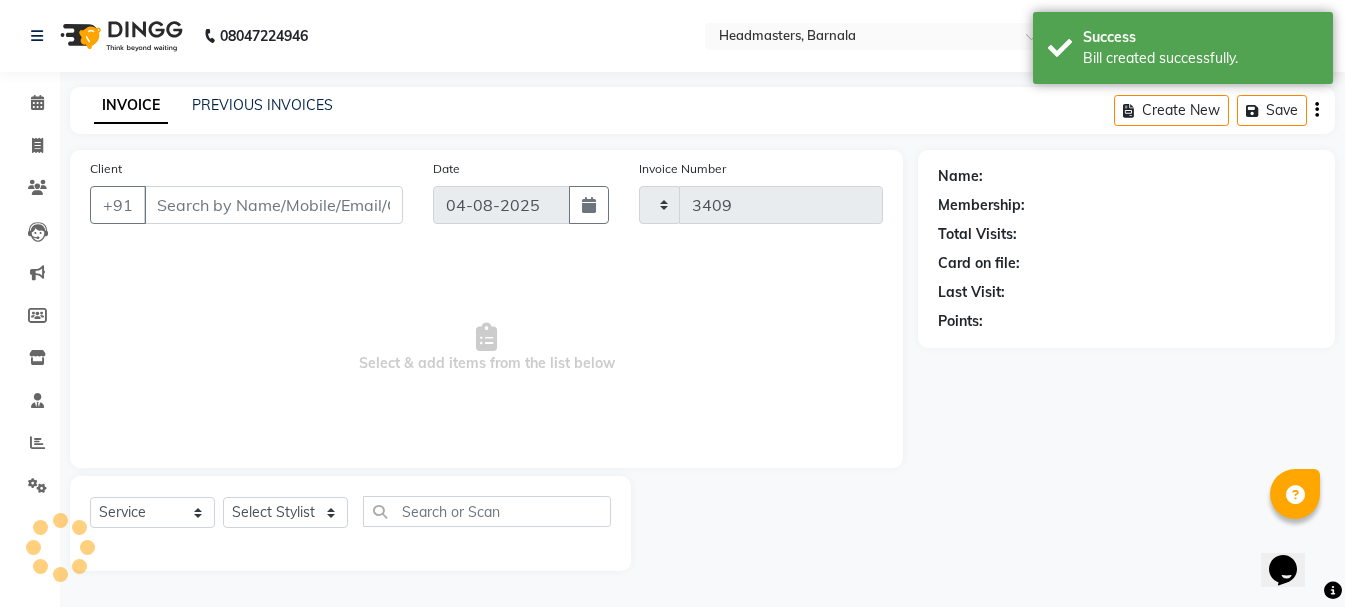select on "7526" 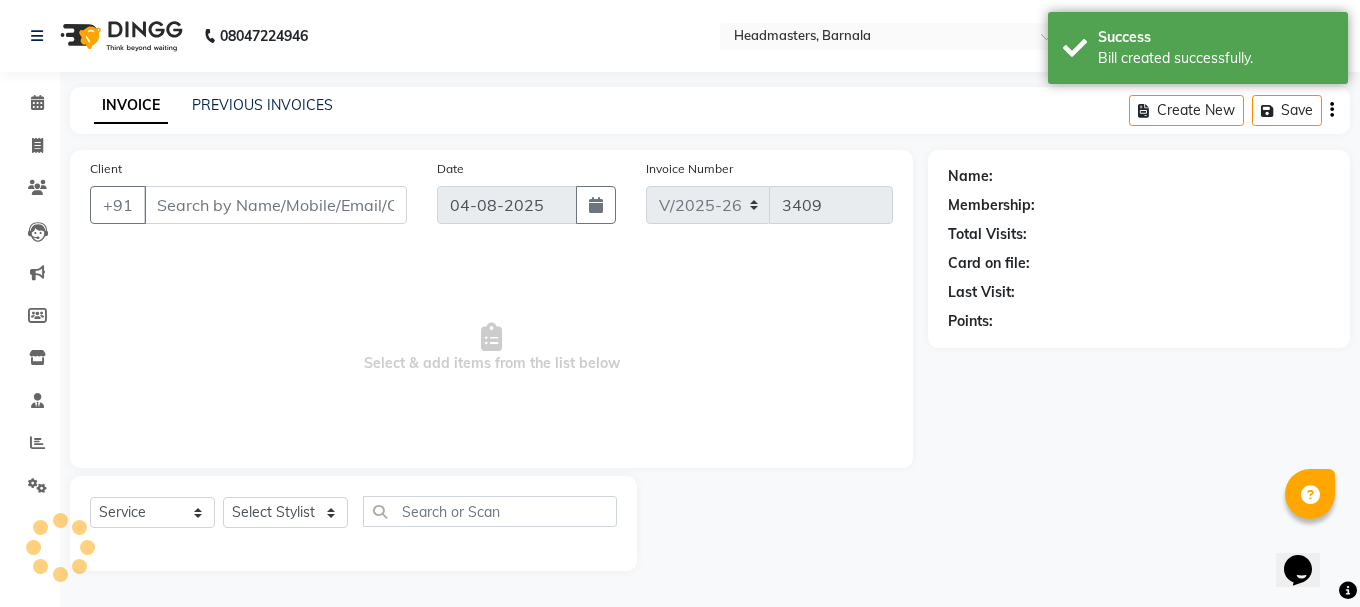 type on "[PHONE]" 